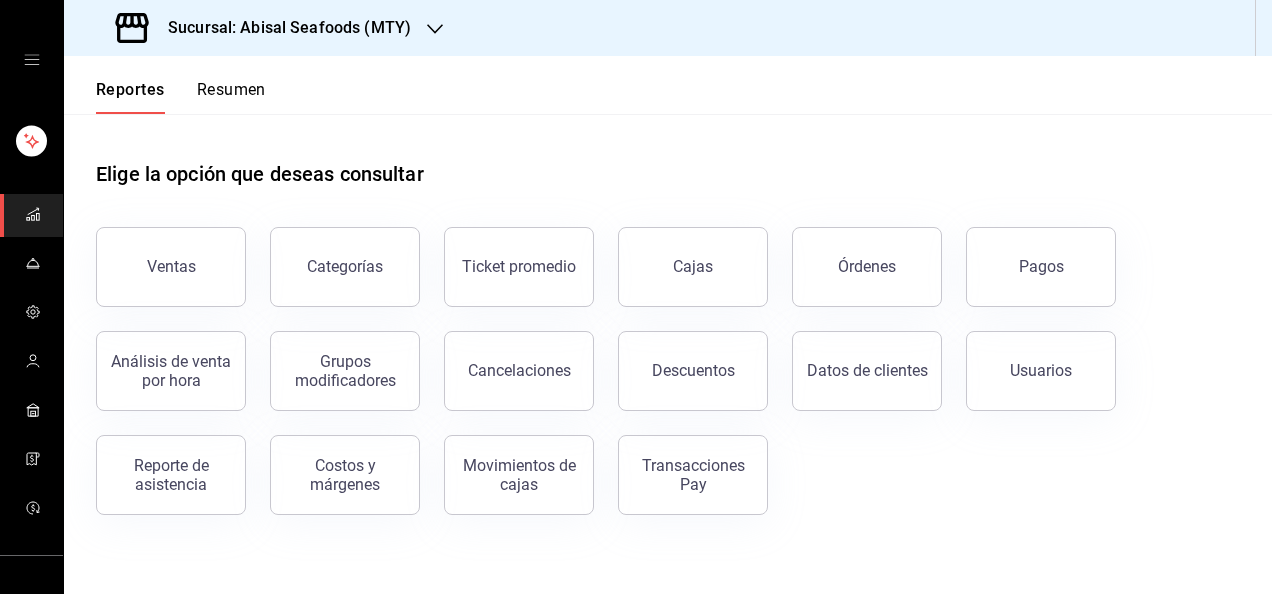 scroll, scrollTop: 0, scrollLeft: 0, axis: both 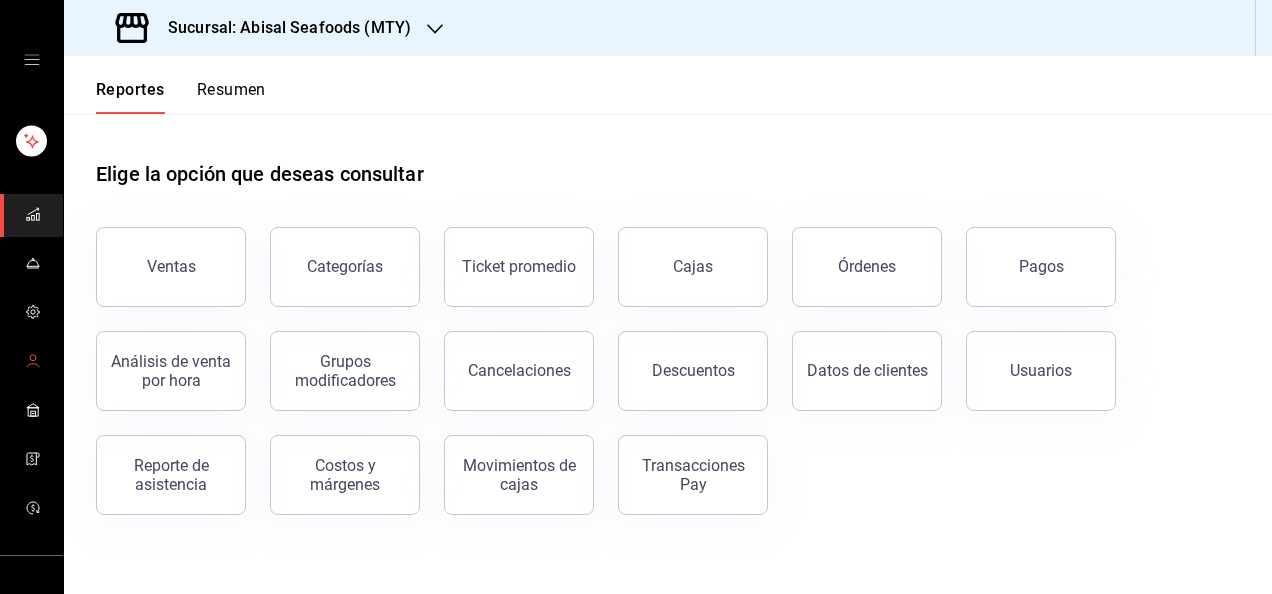 click at bounding box center [31, 362] 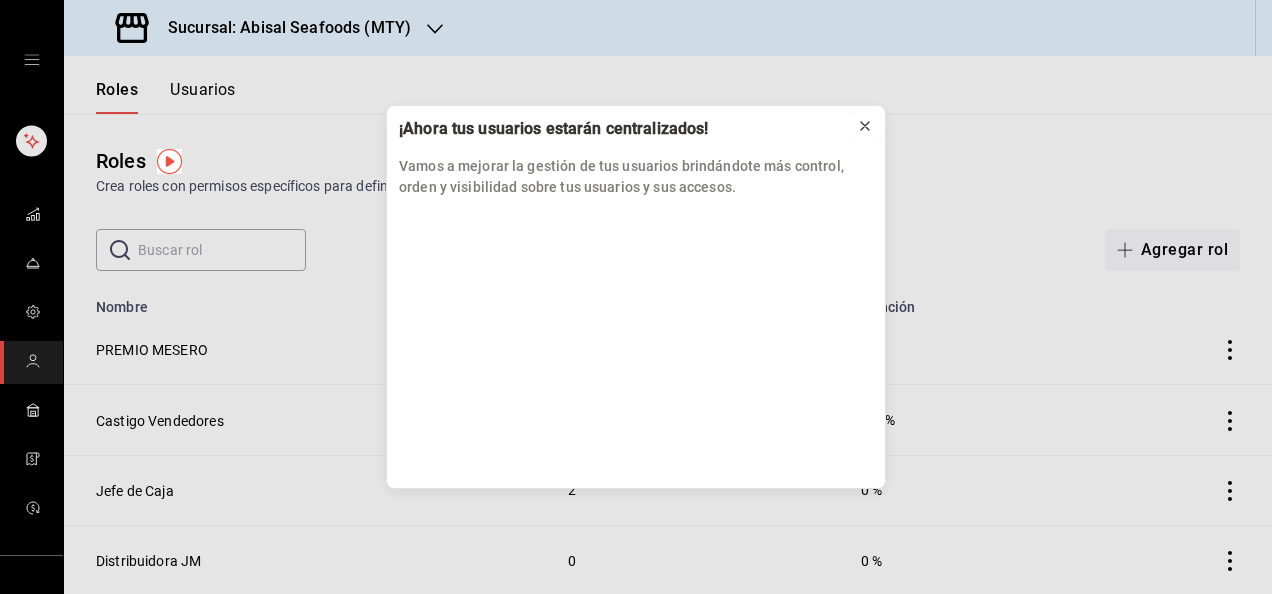 click 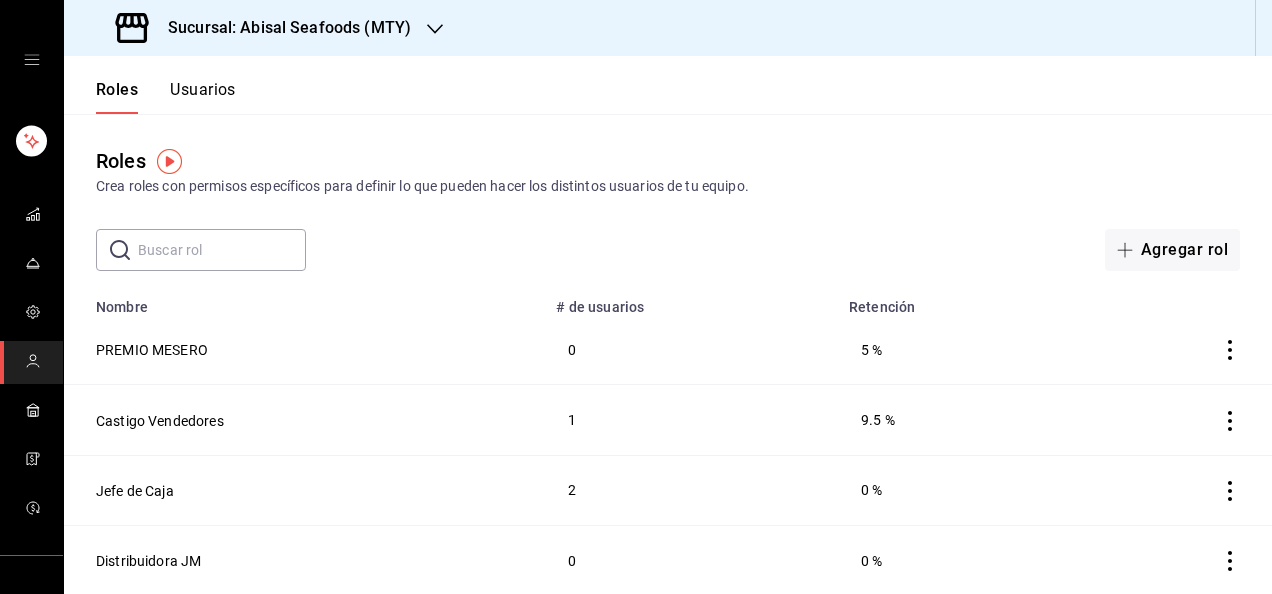 click on "Usuarios" at bounding box center [203, 97] 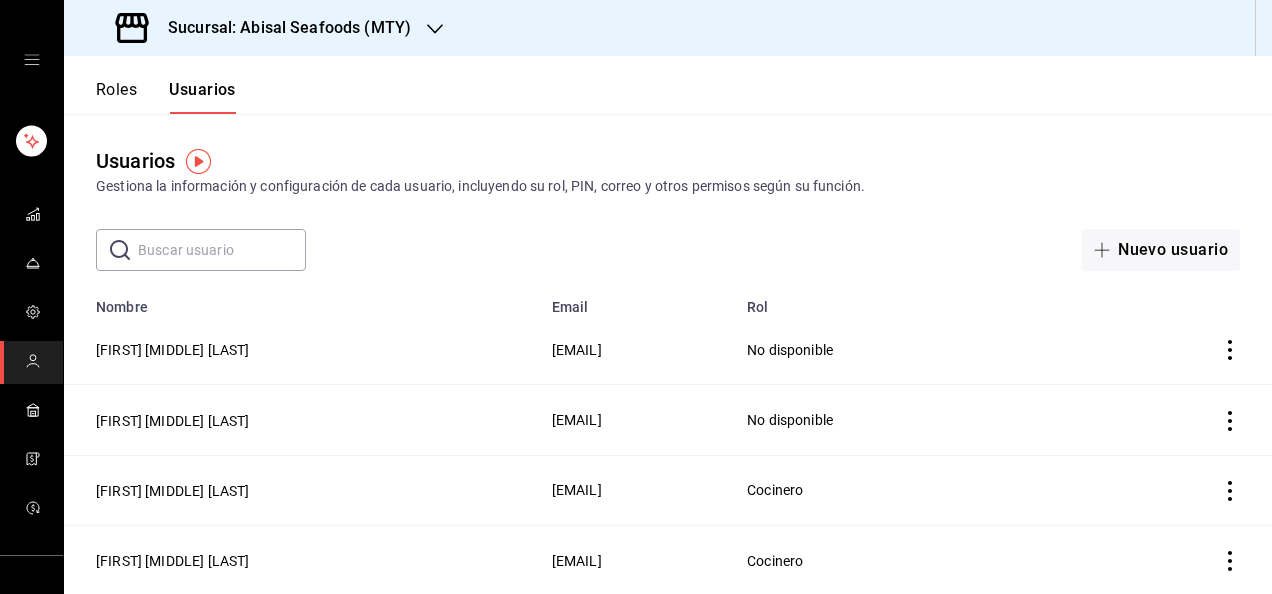 click at bounding box center [222, 250] 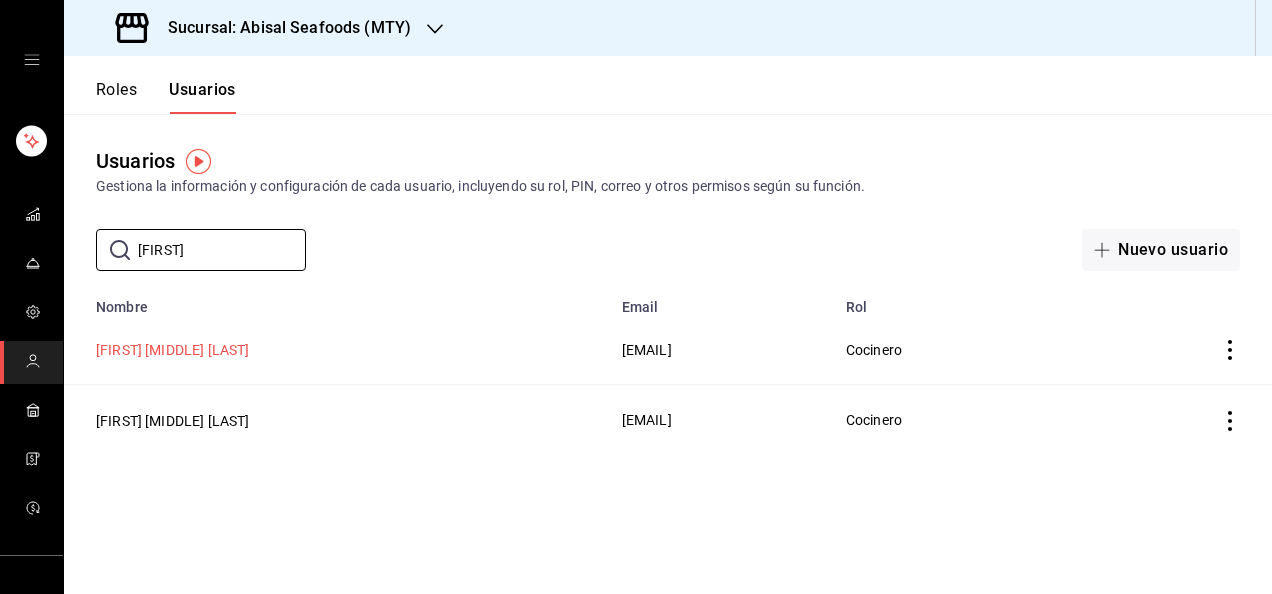 type on "[FIRST]" 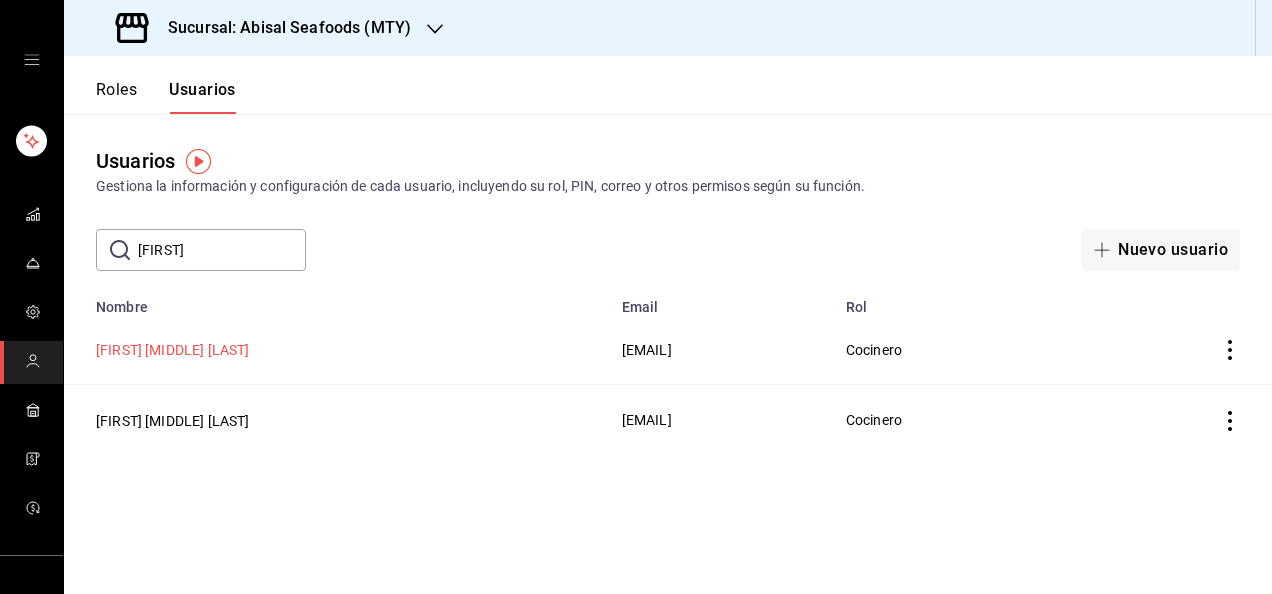 click on "[FIRST] [MIDDLE] [LAST]" at bounding box center [172, 350] 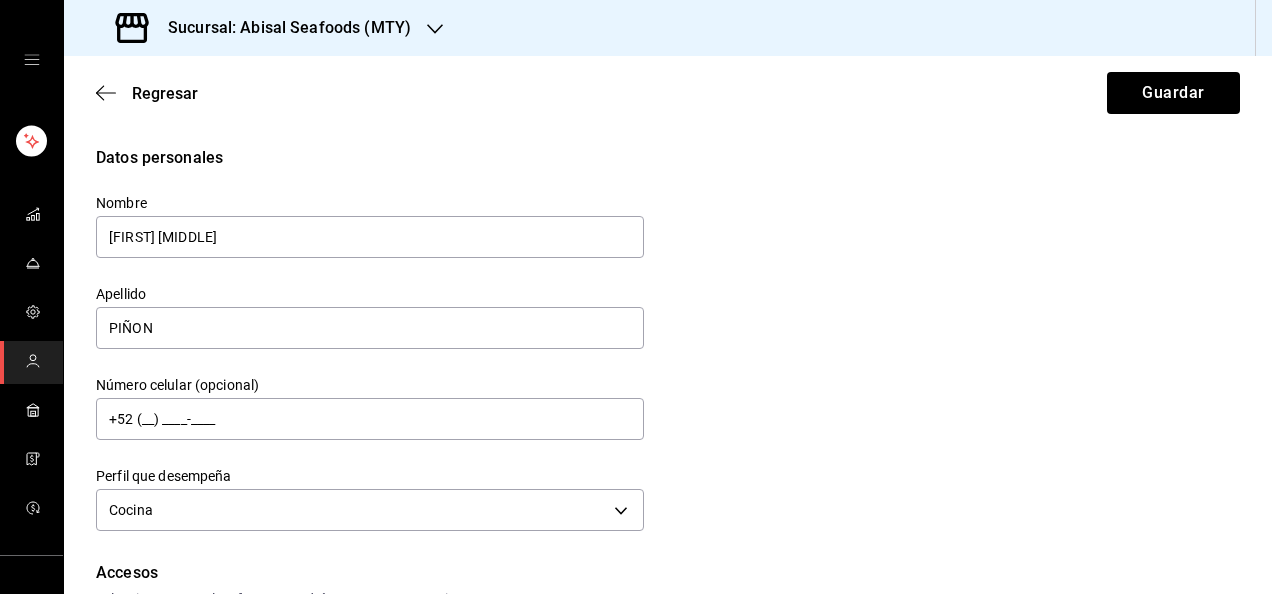 click on "Datos personales Nombre [FIRST] [MIDDLE] Apellido [LAST] Número celular (opcional) [PHONE] Perfil que desempeña Cocina KITCHEN" at bounding box center [668, 341] 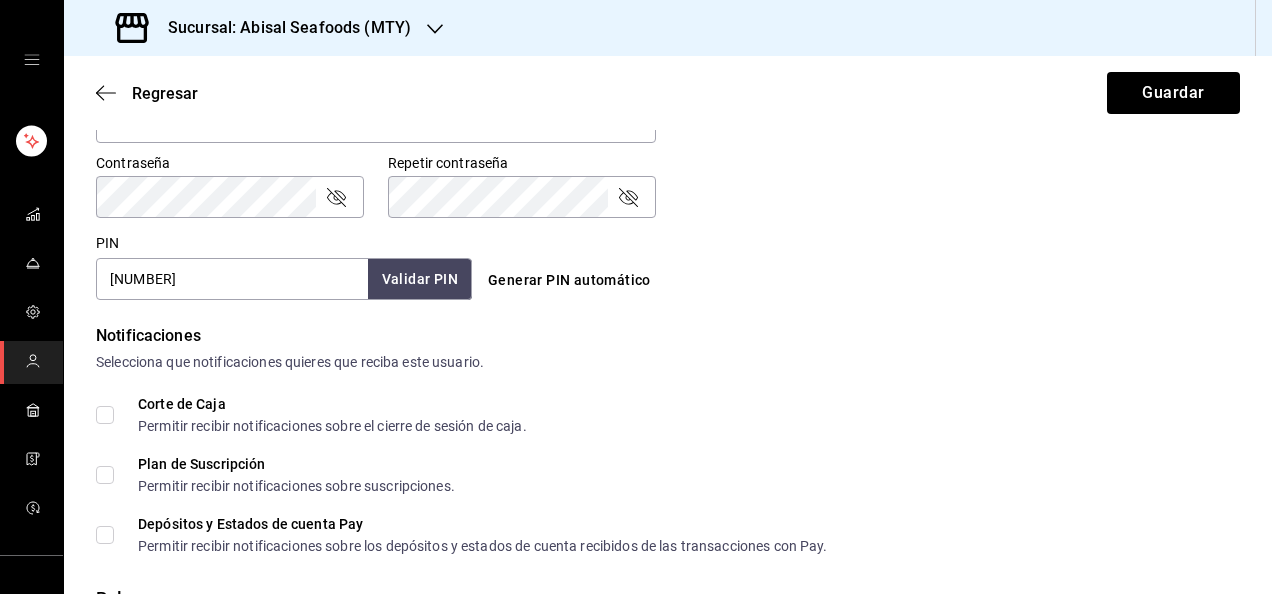 scroll, scrollTop: 800, scrollLeft: 0, axis: vertical 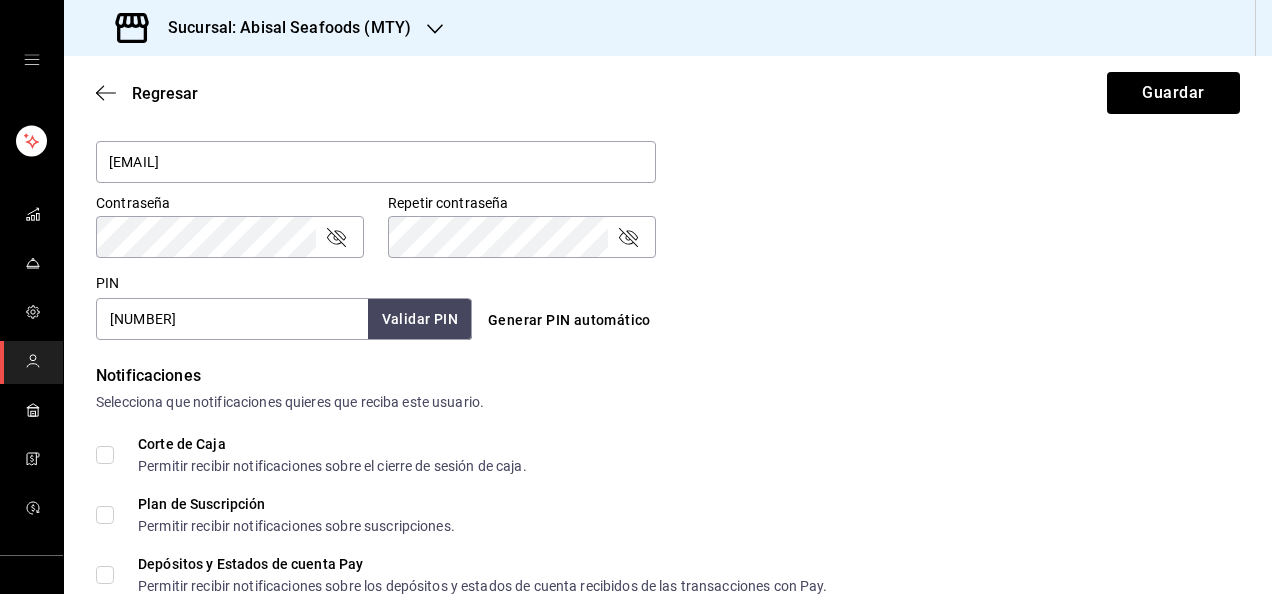 click on "[NUMBER]" at bounding box center [232, 319] 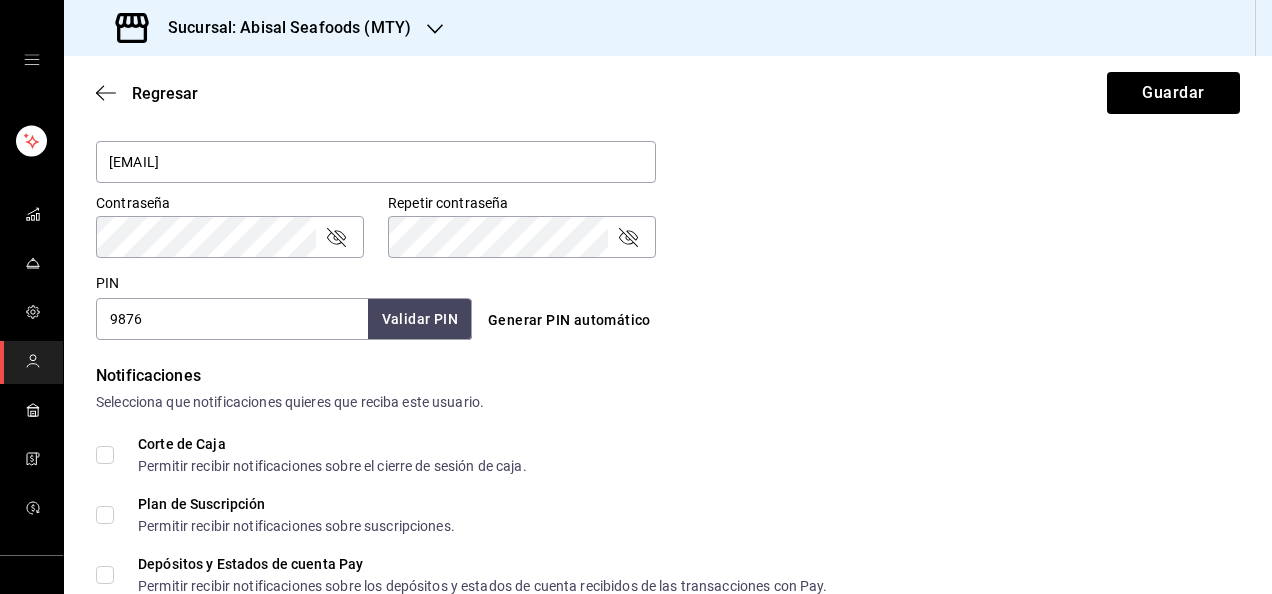 type on "9876" 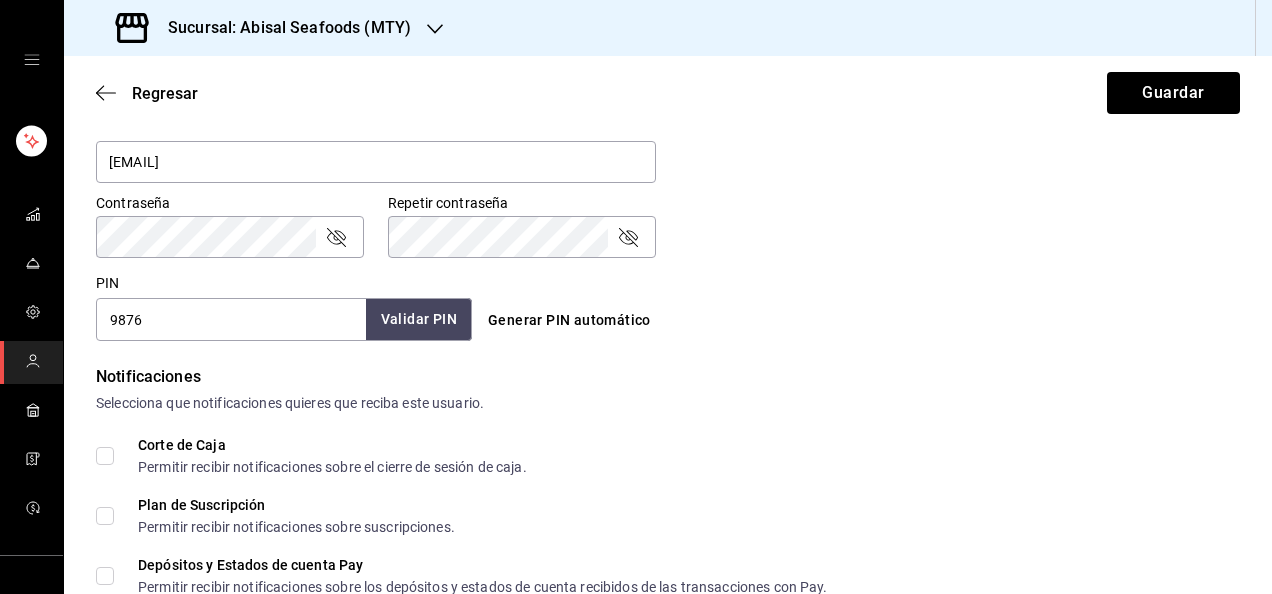 click on "Validar PIN" at bounding box center [419, 319] 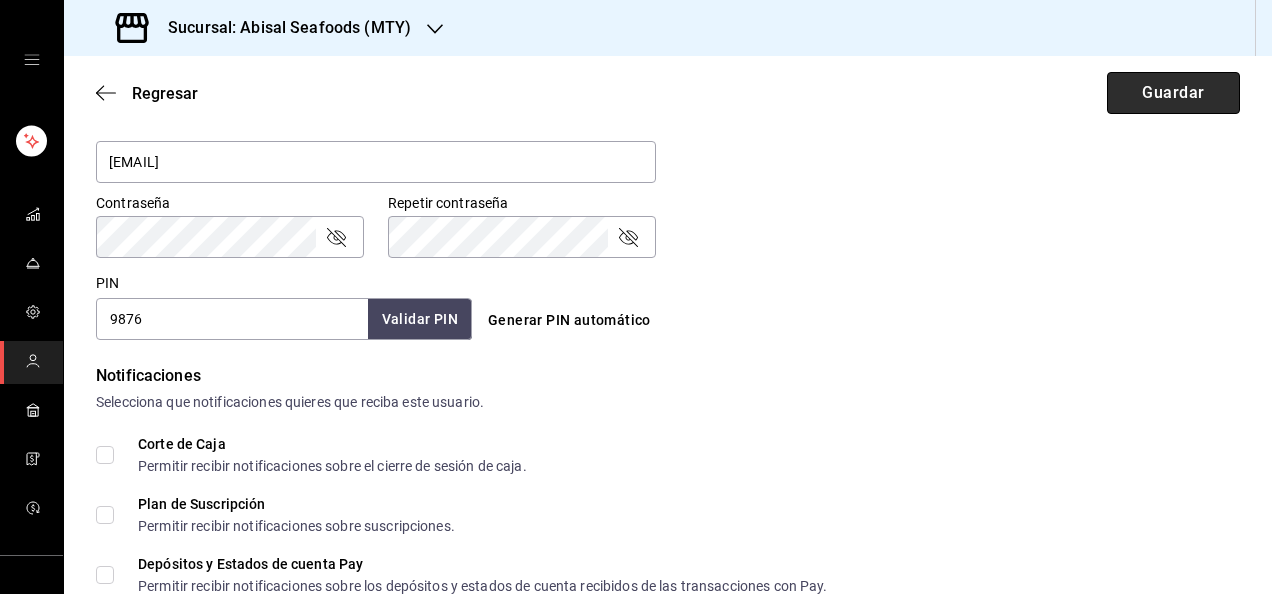 click on "Guardar" at bounding box center [1173, 93] 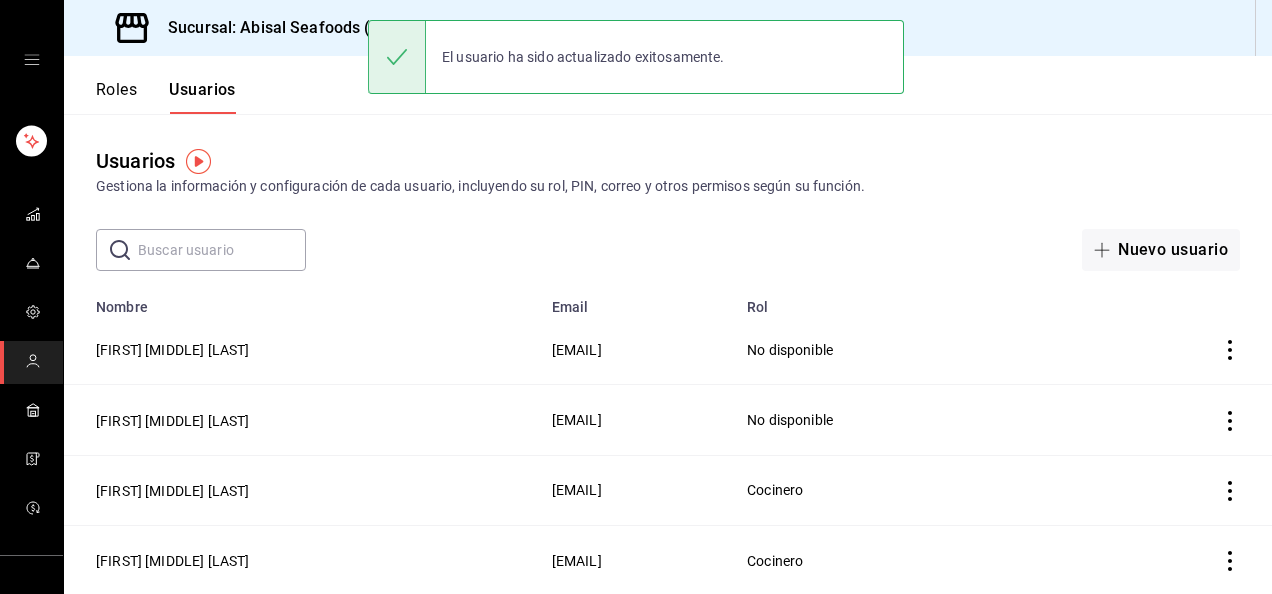 click on "Usuarios Gestiona la información y configuración de cada usuario, incluyendo su rol, PIN, correo y otros permisos según su función." at bounding box center [668, 171] 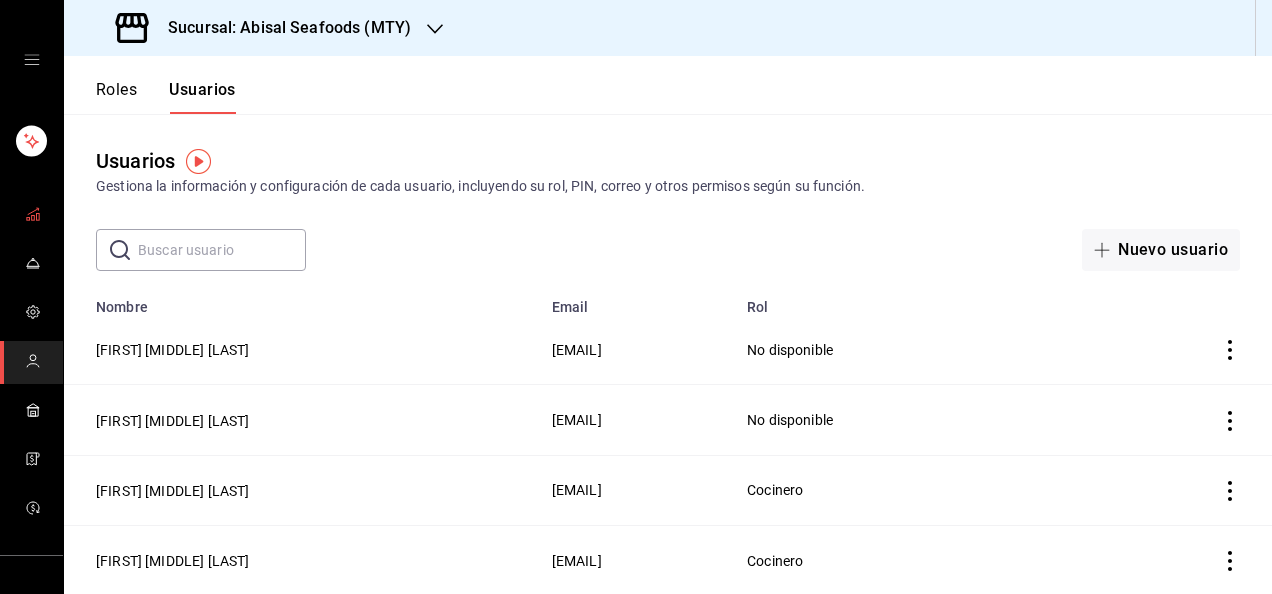 click 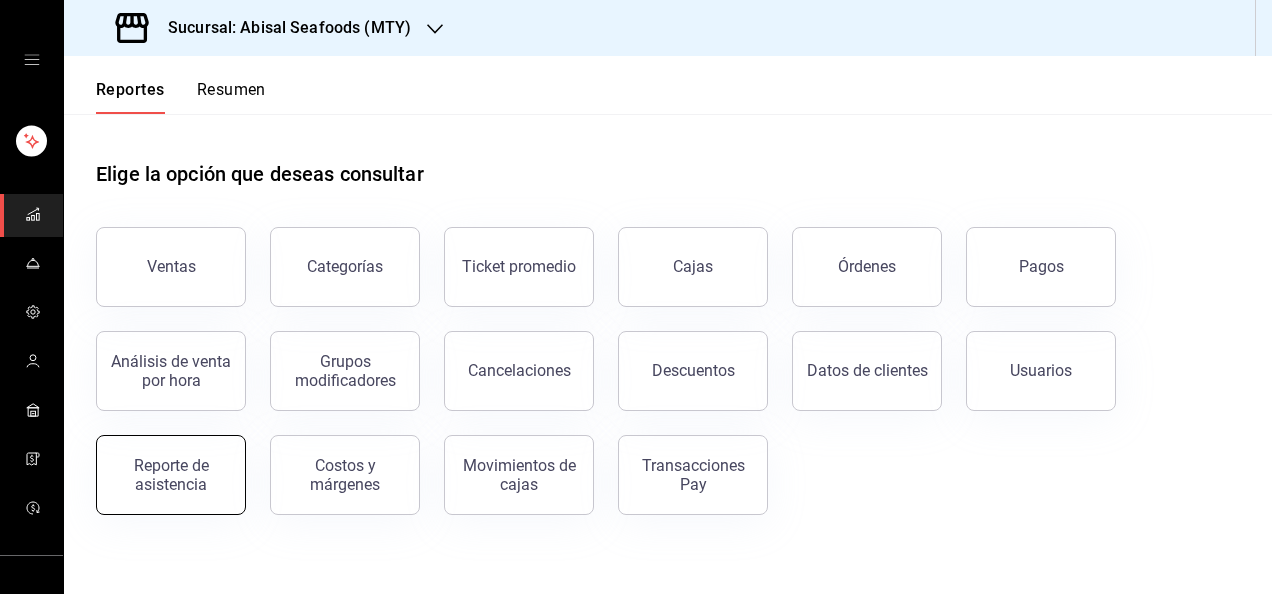 click on "Reporte de asistencia" at bounding box center (171, 475) 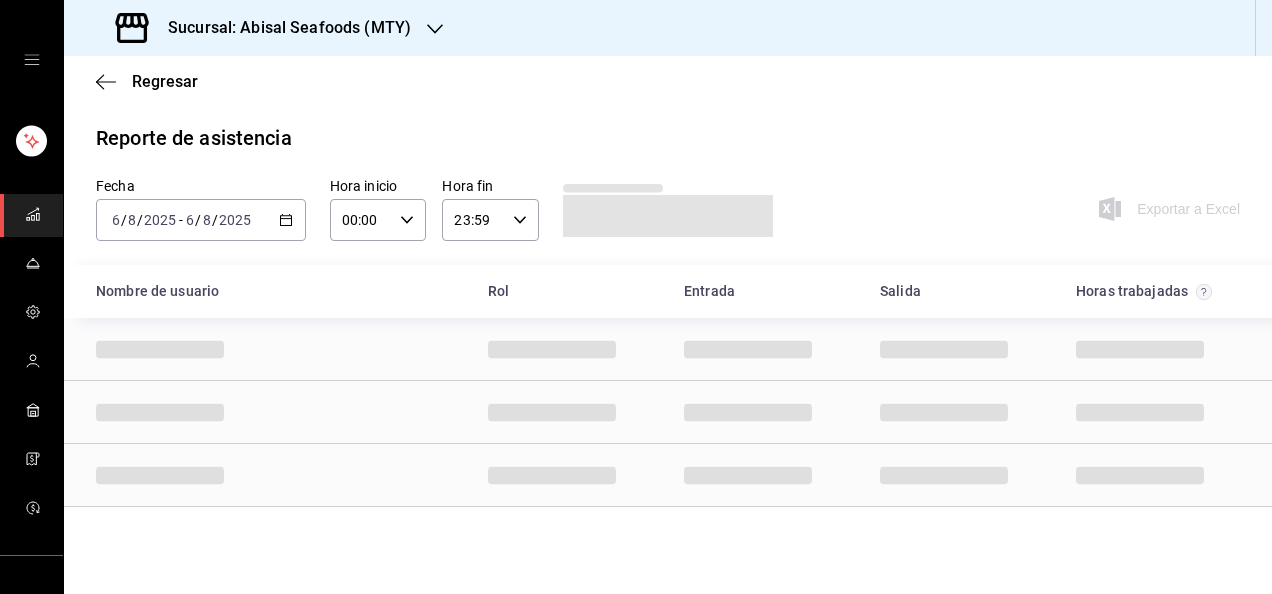 click on "2025-08-06 6 / 8 / 2025 - 2025-08-06 6 / 8 / 2025" at bounding box center [201, 220] 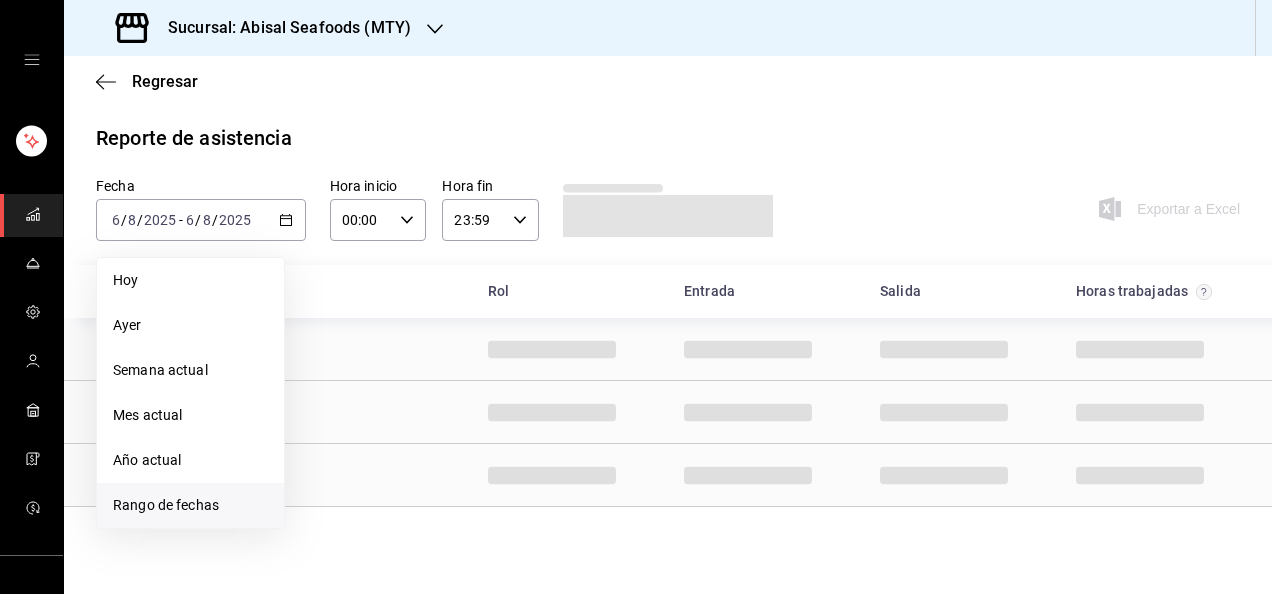 click on "Rango de fechas" at bounding box center (190, 505) 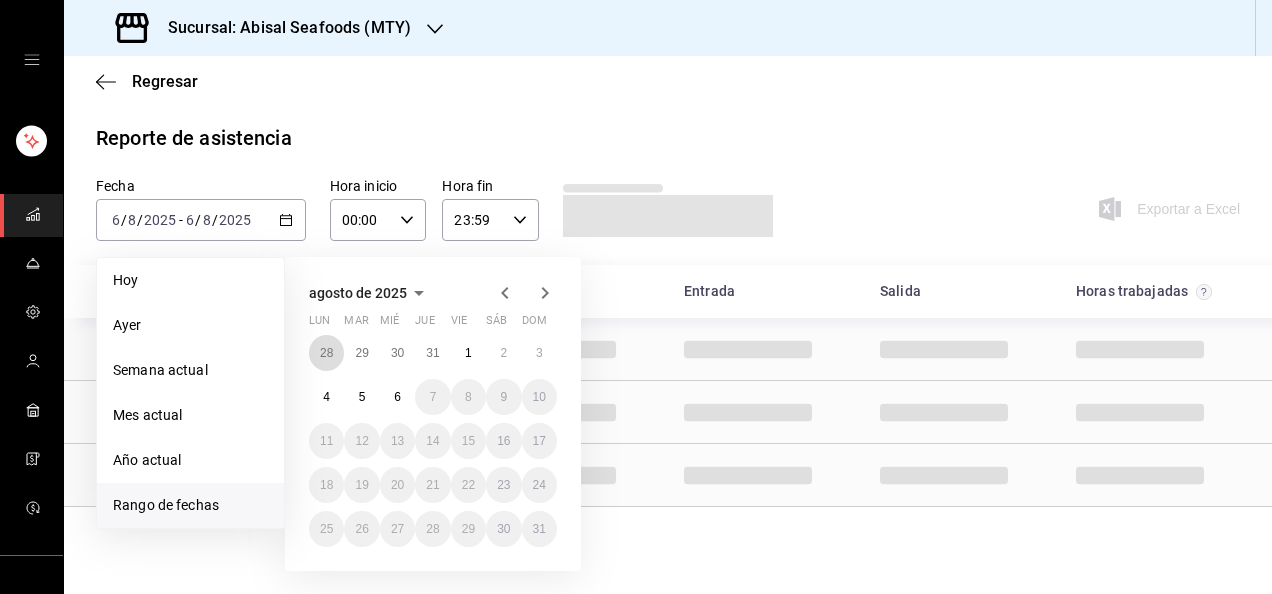 click on "28" at bounding box center [326, 353] 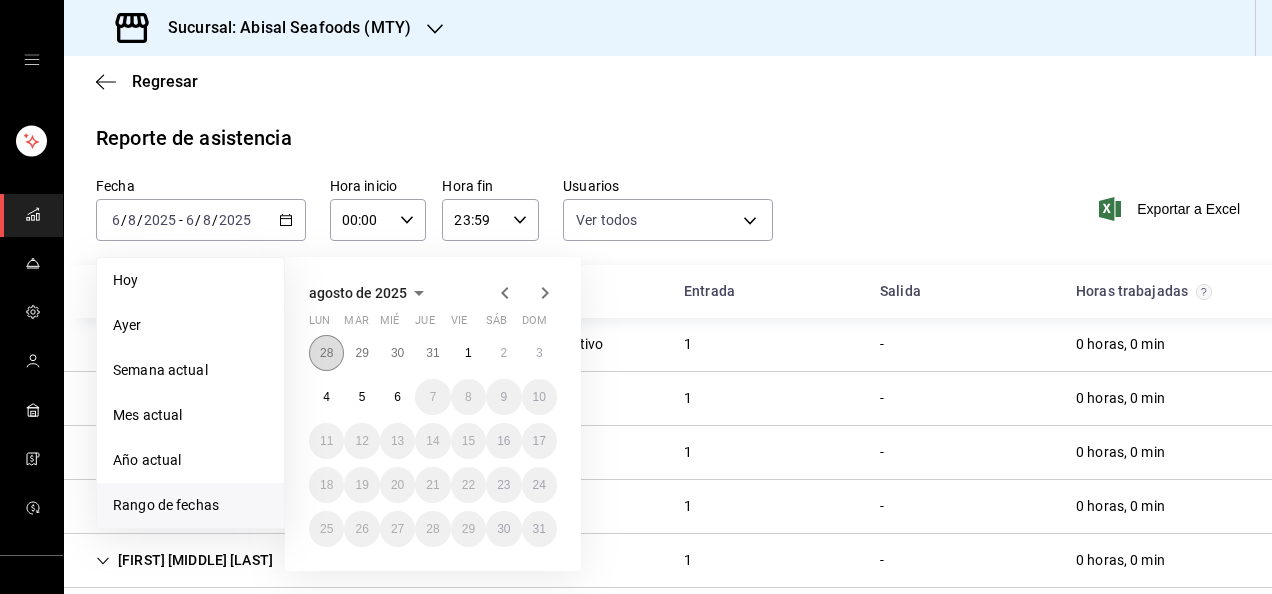 click on "28" at bounding box center [326, 353] 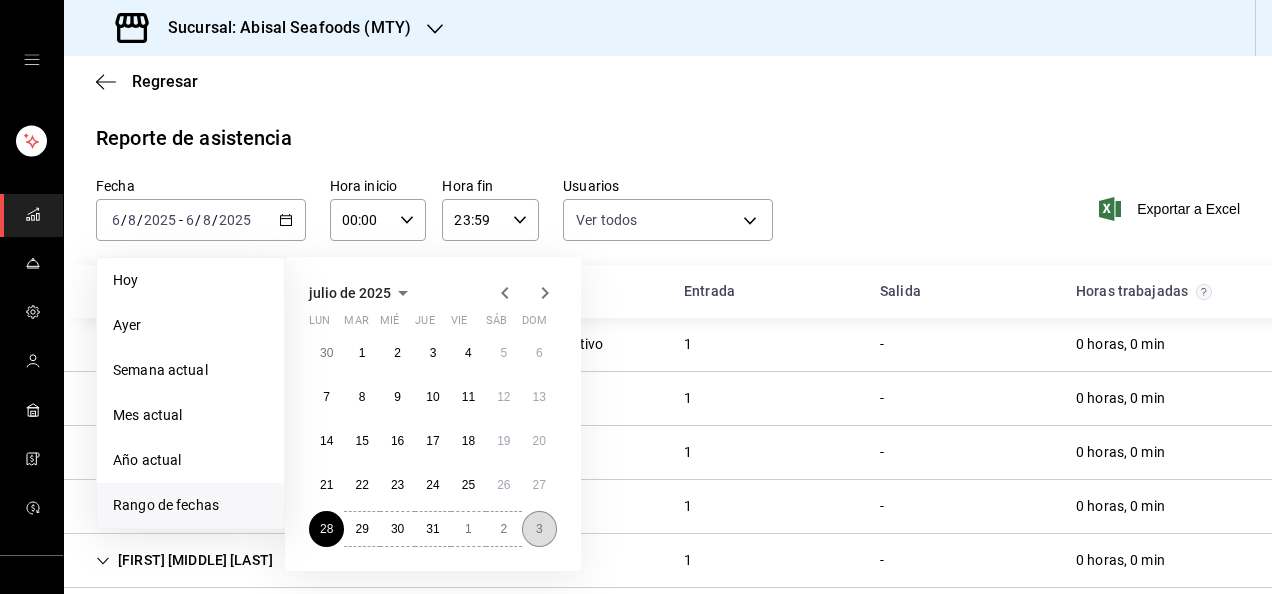 click on "3" at bounding box center (539, 529) 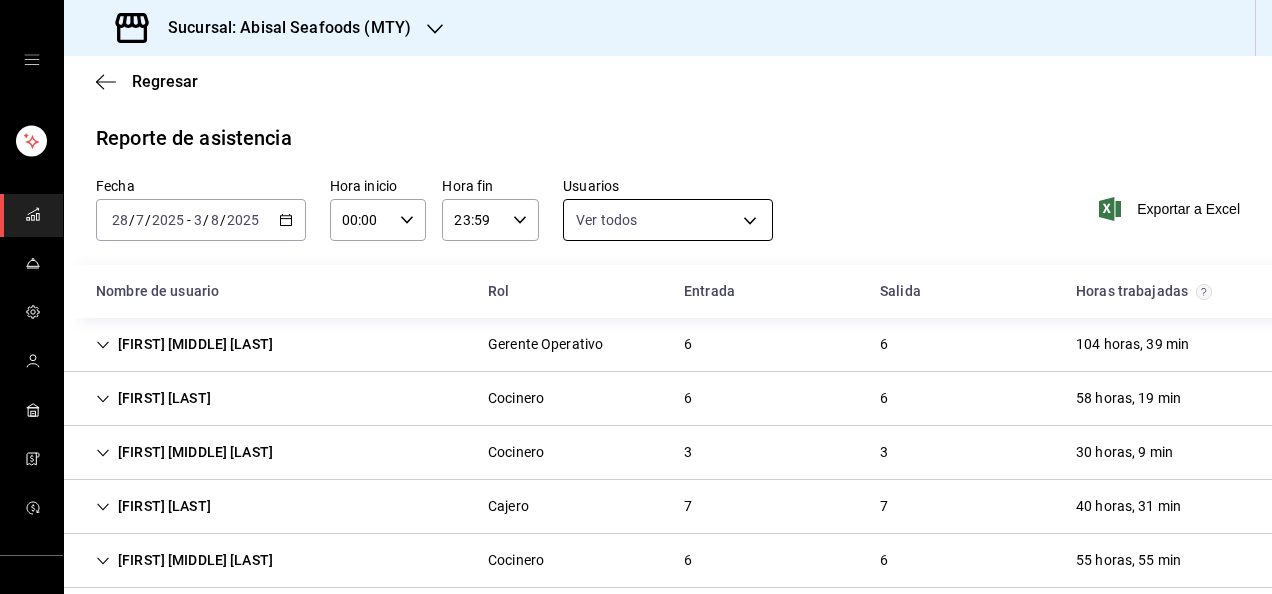 click on "Sucursal: Abisal Seafoods (MTY) Regresar Reporte de asistencia Fecha [DATE] [DATE] - [DATE] [DATE] Hora inicio 00:00 Hora inicio Hora fin 23:59 Hora fin Usuarios Ver todos Exportar a Excel Nombre de usuario Rol Entrada Salida Horas trabajadas   Ivo Gerardo Hernandez Morales Gerente Operativo 6 6 104 horas, 39 min Teodoro Zaragoza Cocinero 6 6 58 horas, 19 min Jorge Antonio Cervantes Cocinero 3 3 30 horas, 9 min Alfonso Santos Cajero 7 7 40 horas, 31 min Aideth Estefania Alavid Chontal Cocinero 6 6 55 horas, 55 min Juan Miguel Cuadras Cocinero 3 2 17 horas, 28 min Juanita Beatriz Chavarria Perez Cocinero 6 6 60 horas, 33 min Isaias Jonathan Maldonado Vazquez Gerente Operativo, Jefe de Caja 6 6 76 horas, 28 min Daniel Alberto Ramos Mendoza Meseros 4 4 58 horas, 11 min Cesar Osiris Ortiz Rodriguez Administrador 3 3 98 horas, 24 min Daniel Balcon Santos Cocinero 6 6 41 horas, 35 min Lu Arizpe Garcia Castigo Vendedores 6 6 60 horas, 14 min Carlos Abel Juarez Machado Meseros 5 5 Cajero 7 7 4 4" at bounding box center [636, 297] 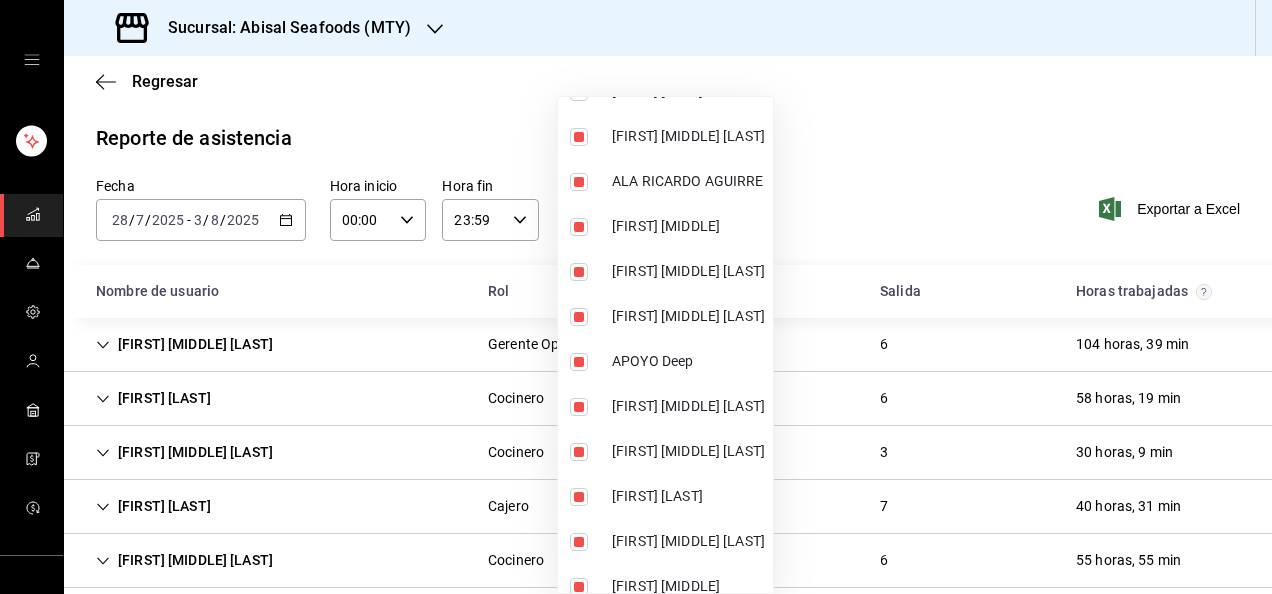 scroll, scrollTop: 0, scrollLeft: 0, axis: both 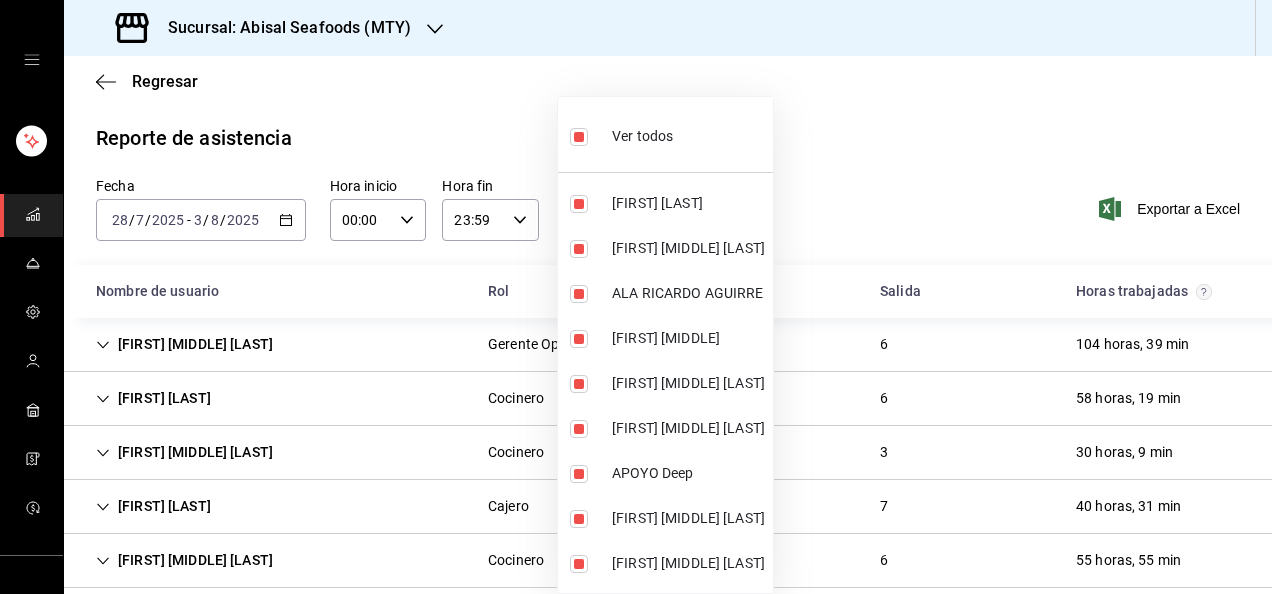 click at bounding box center [579, 137] 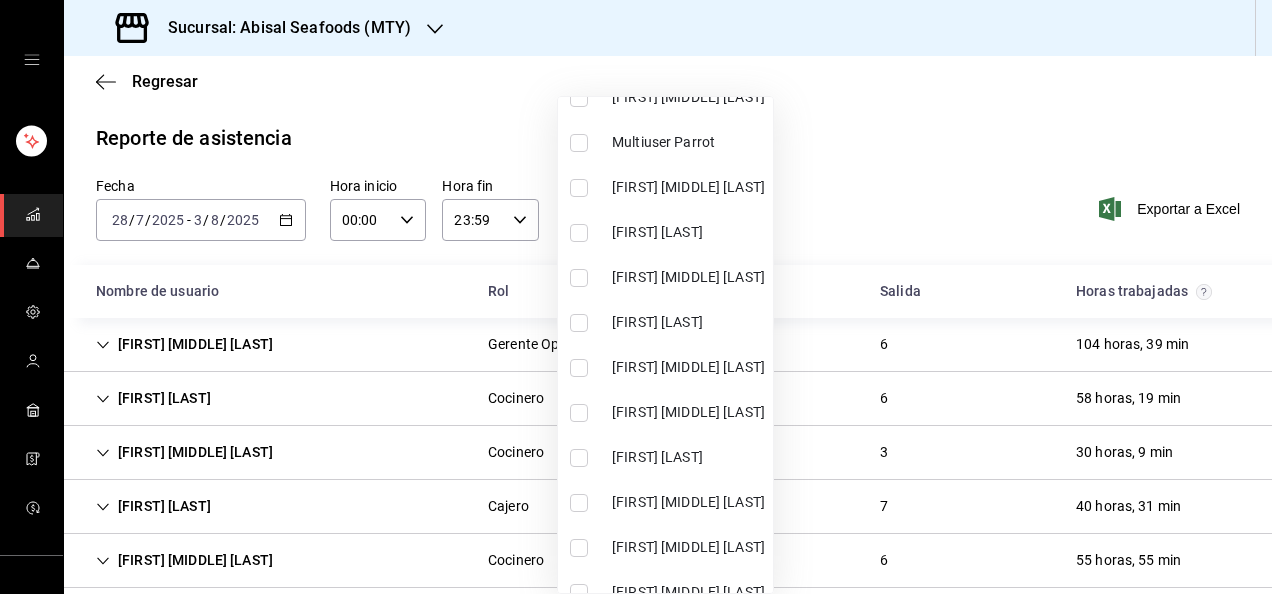 scroll, scrollTop: 3372, scrollLeft: 0, axis: vertical 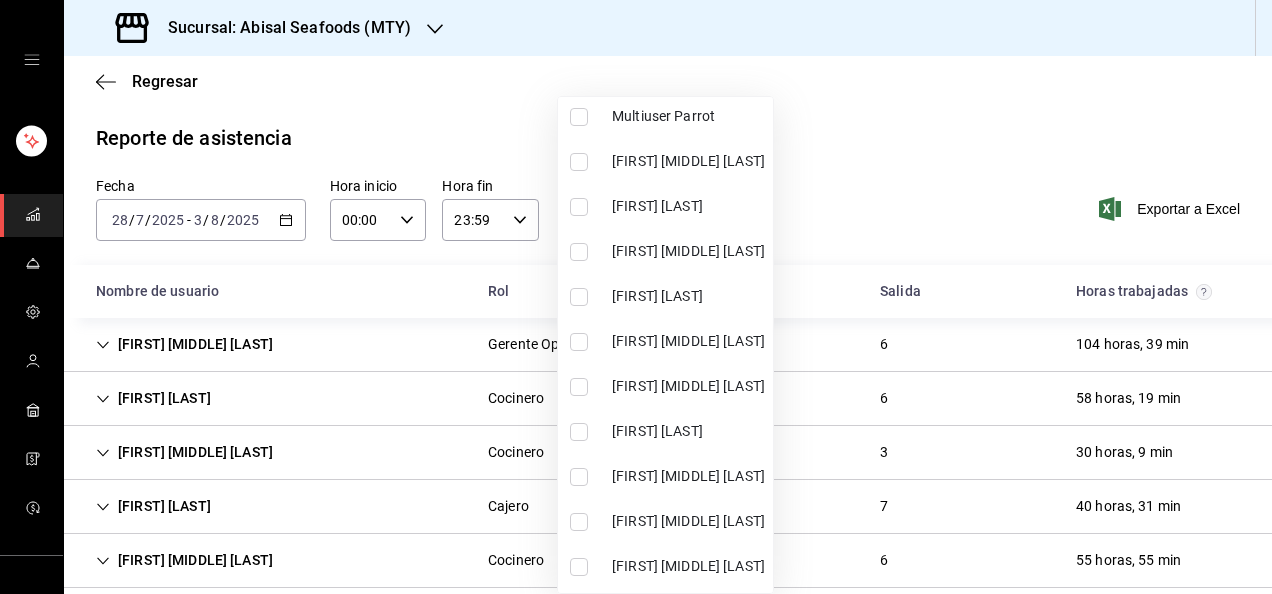 click at bounding box center (579, 342) 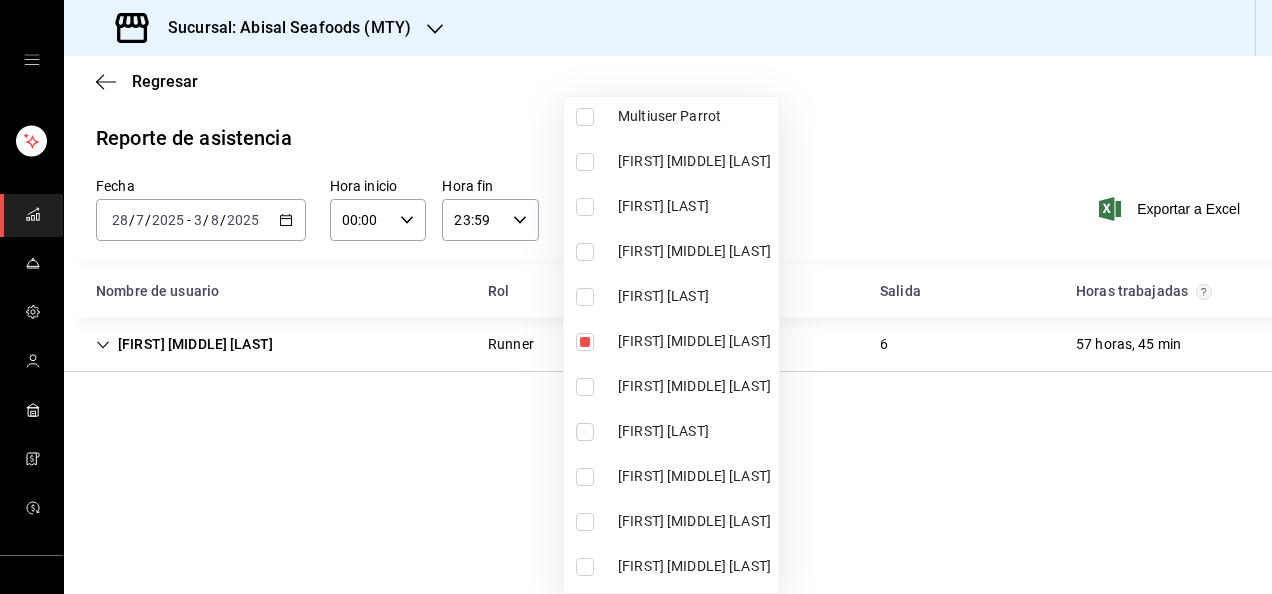 click at bounding box center (636, 297) 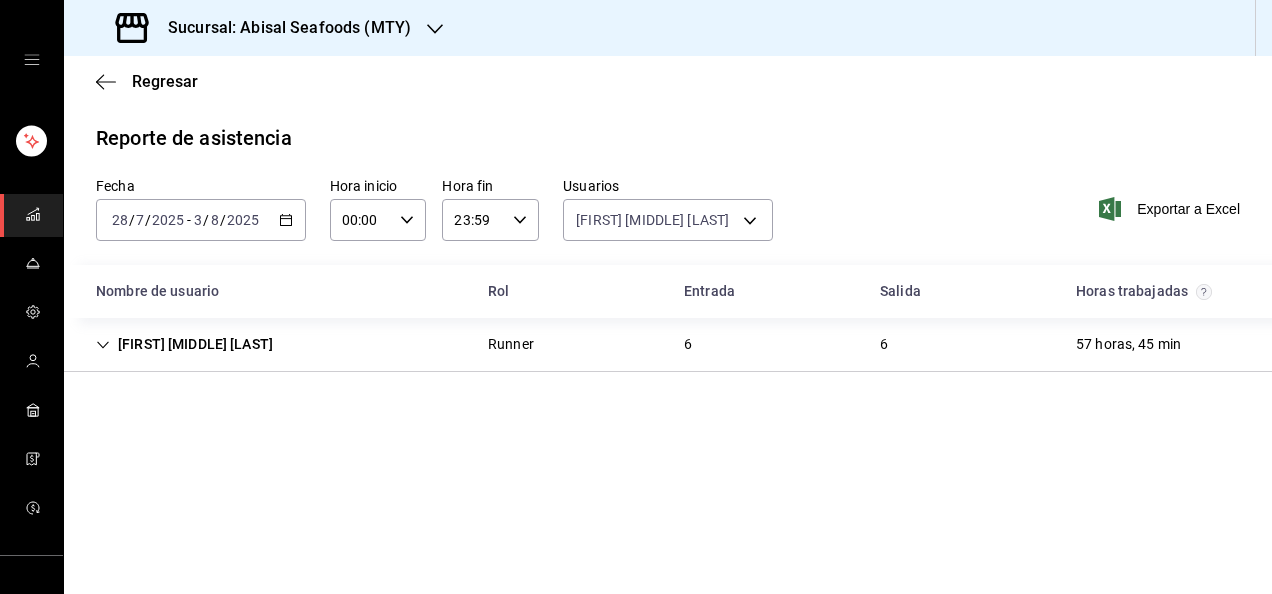 click on "[FIRST] [MIDDLE] [LAST] Runner 6 6 57 horas, 45 min" at bounding box center (668, 345) 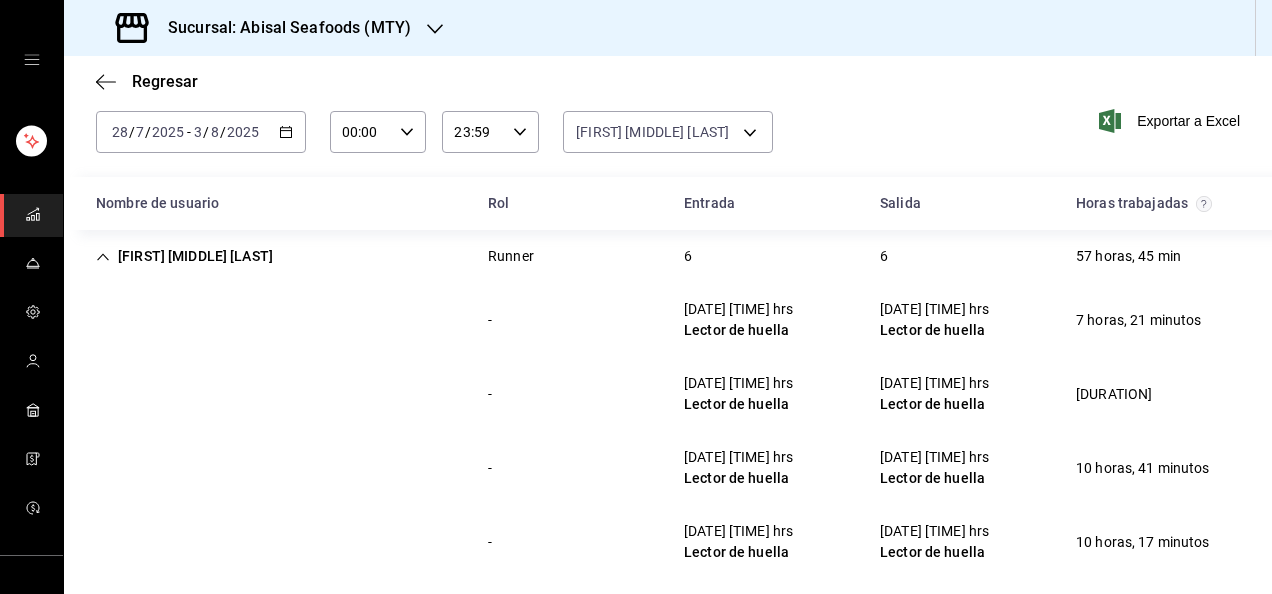 scroll, scrollTop: 91, scrollLeft: 0, axis: vertical 